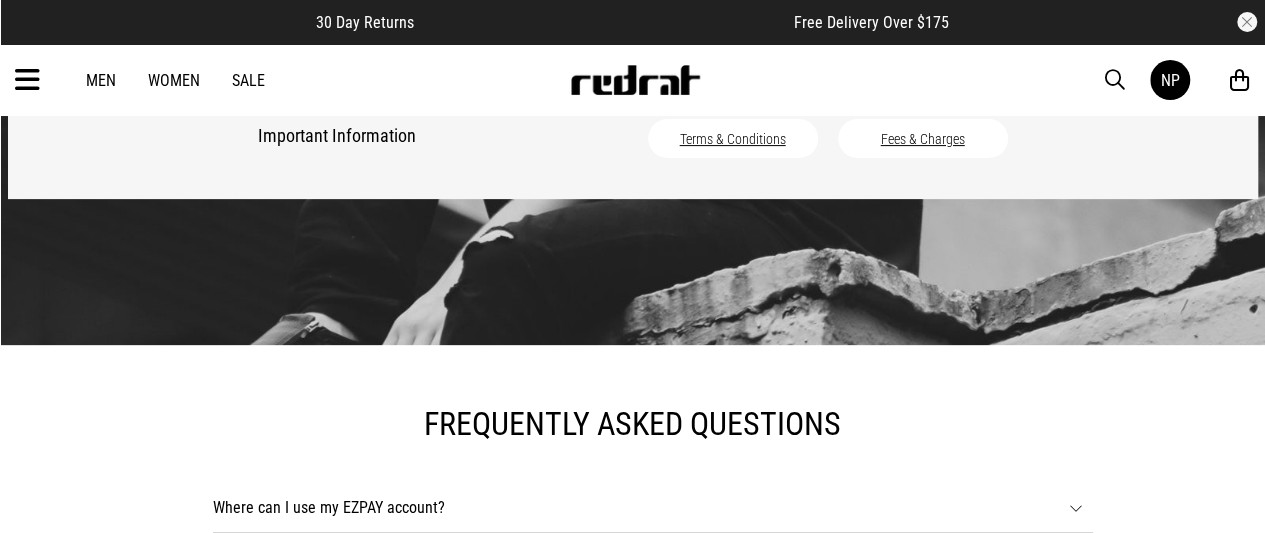 scroll, scrollTop: 242, scrollLeft: 0, axis: vertical 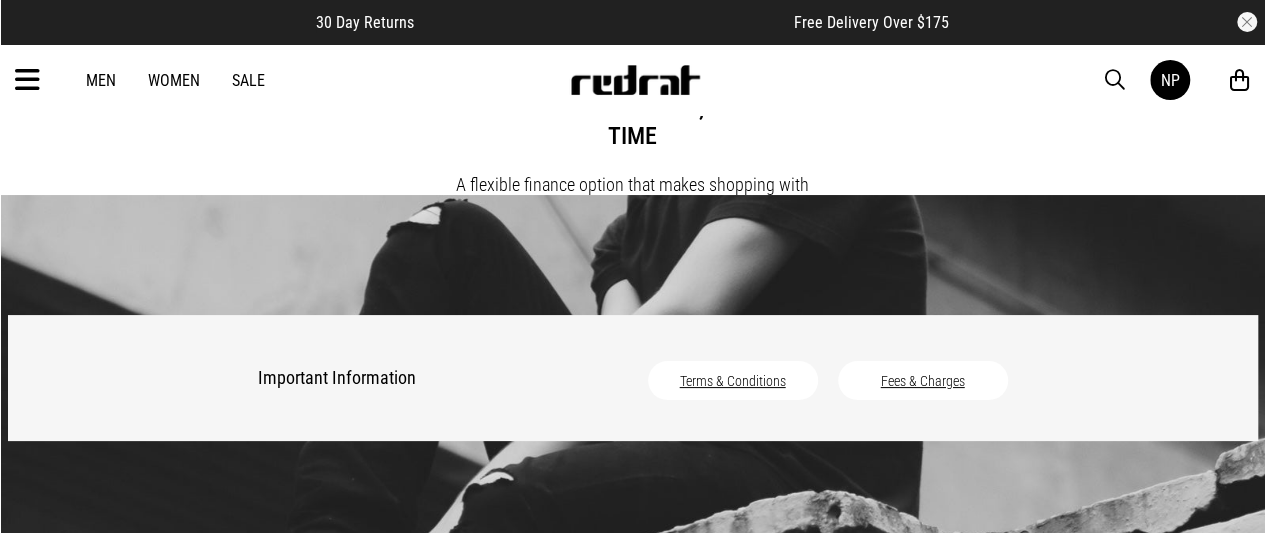 click on "Sale" at bounding box center (248, 80) 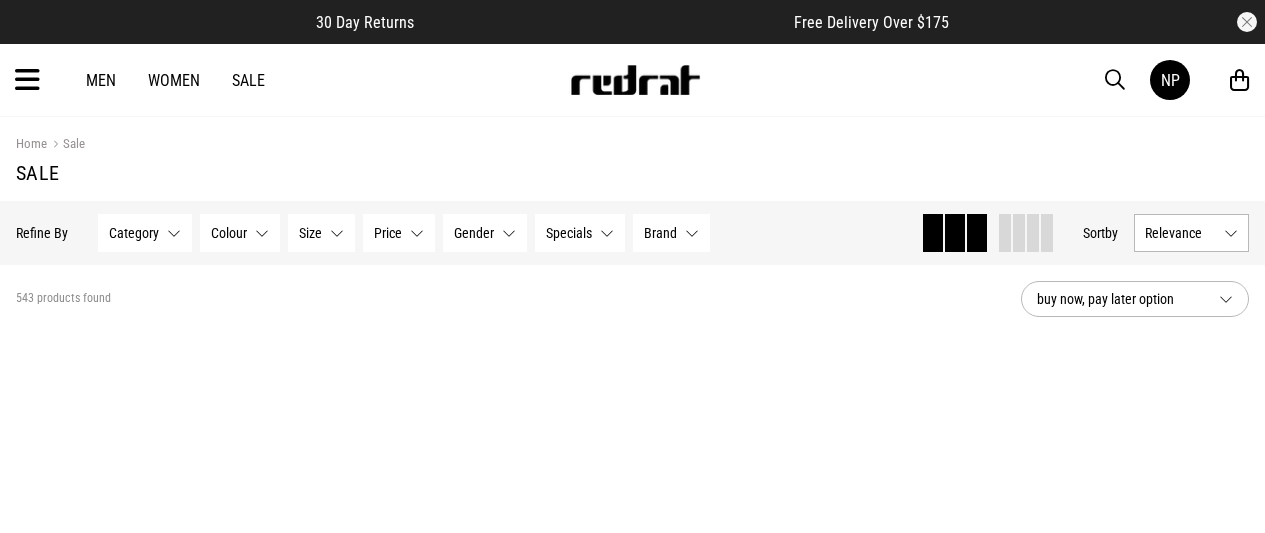 scroll, scrollTop: 0, scrollLeft: 0, axis: both 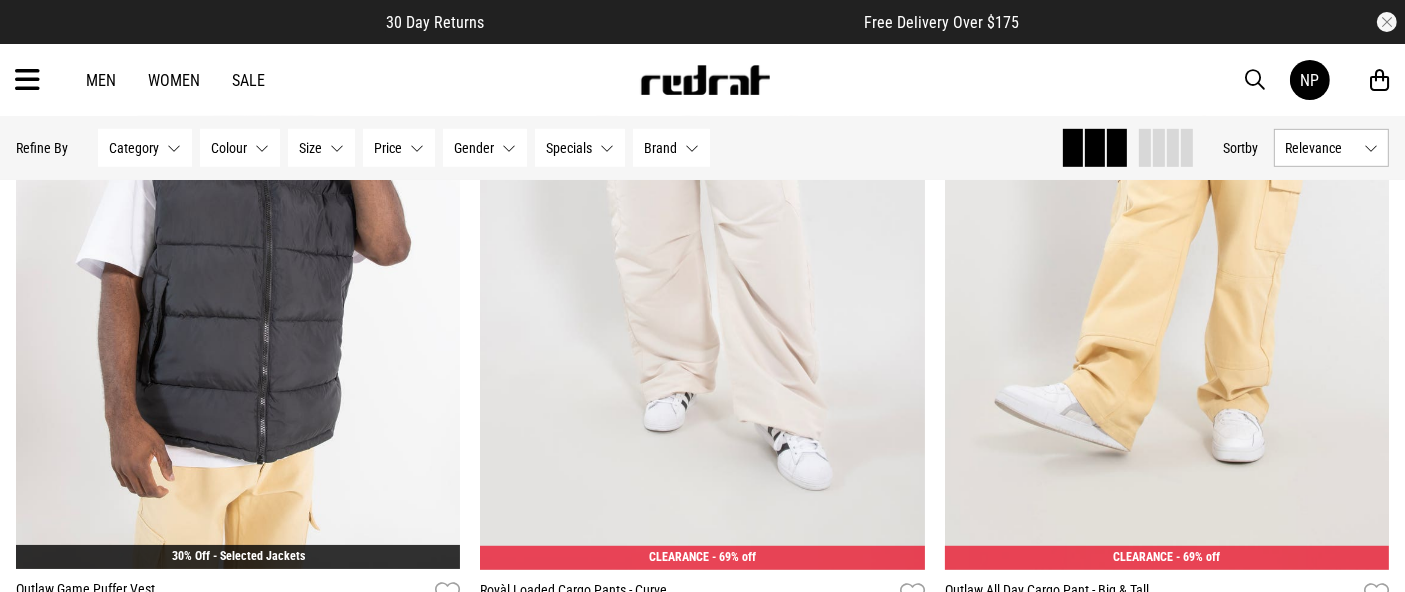 click at bounding box center (1159, 148) 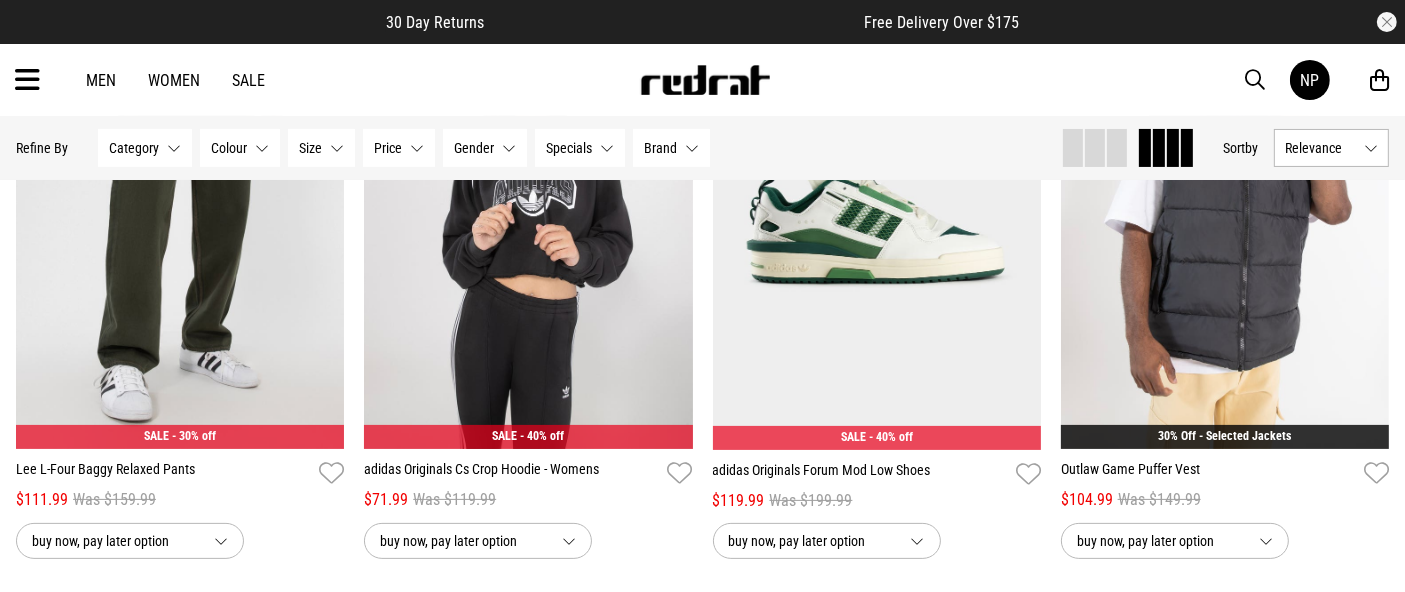 scroll, scrollTop: 368, scrollLeft: 0, axis: vertical 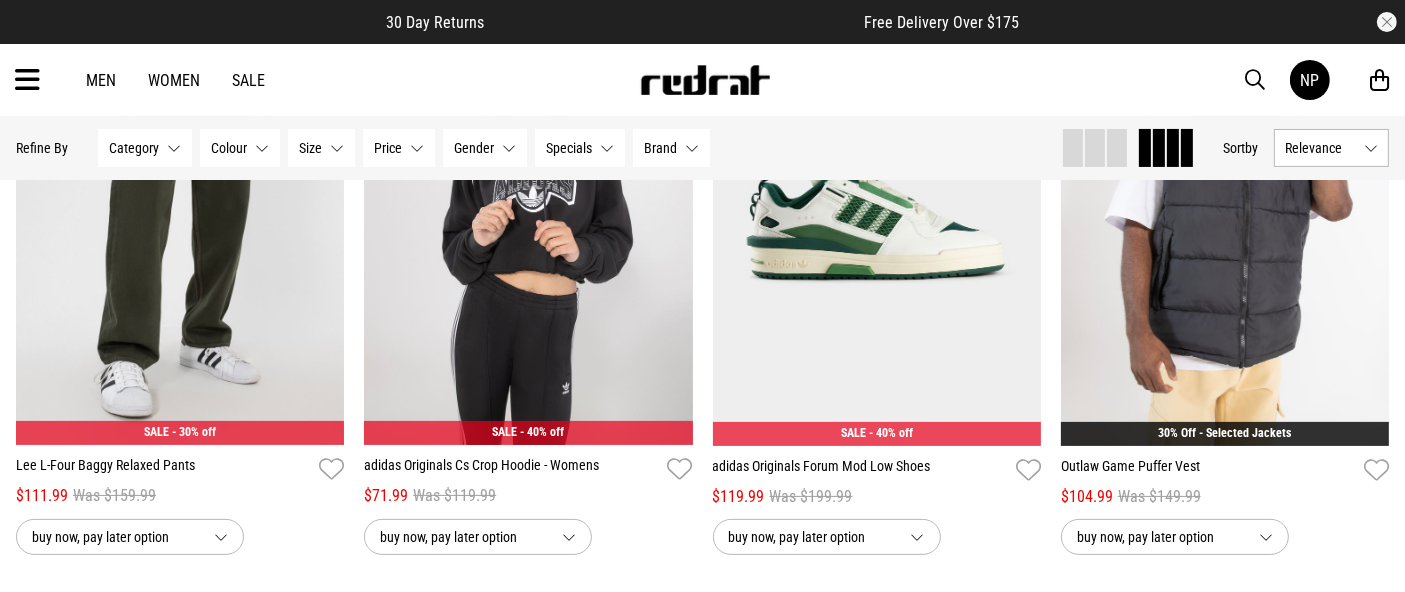 click on "Relevance" at bounding box center [1320, 148] 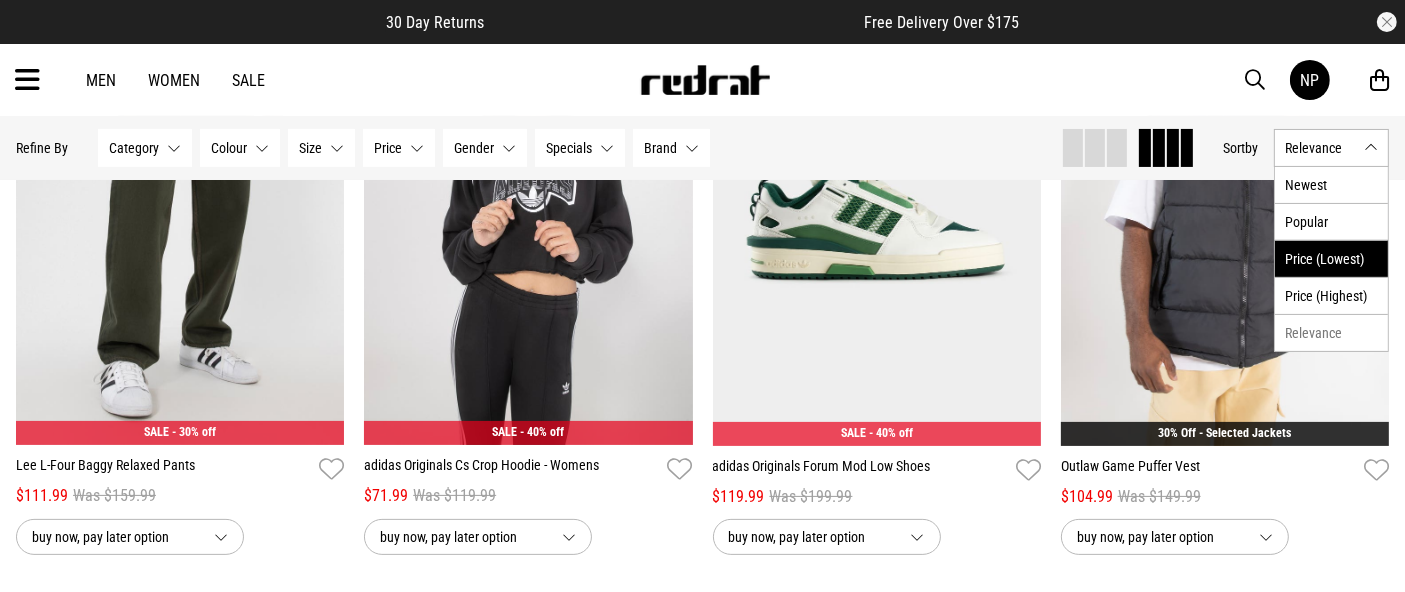 click on "Price (Lowest)" at bounding box center [1331, 258] 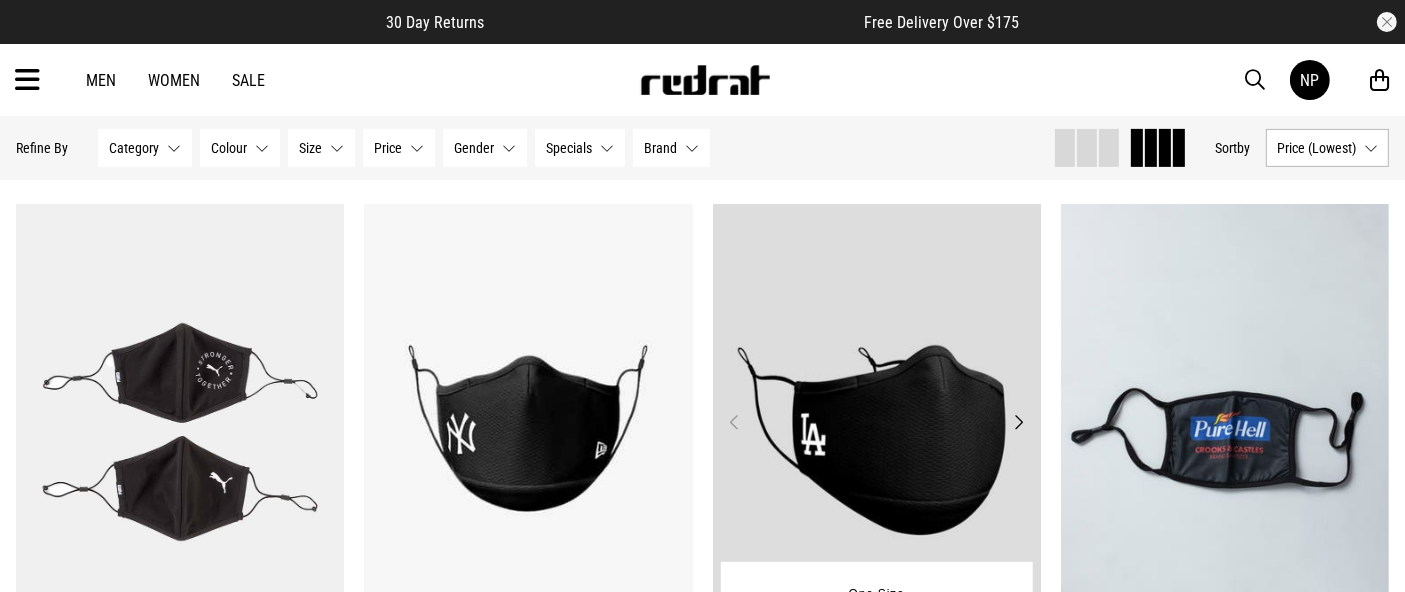 scroll, scrollTop: 757, scrollLeft: 0, axis: vertical 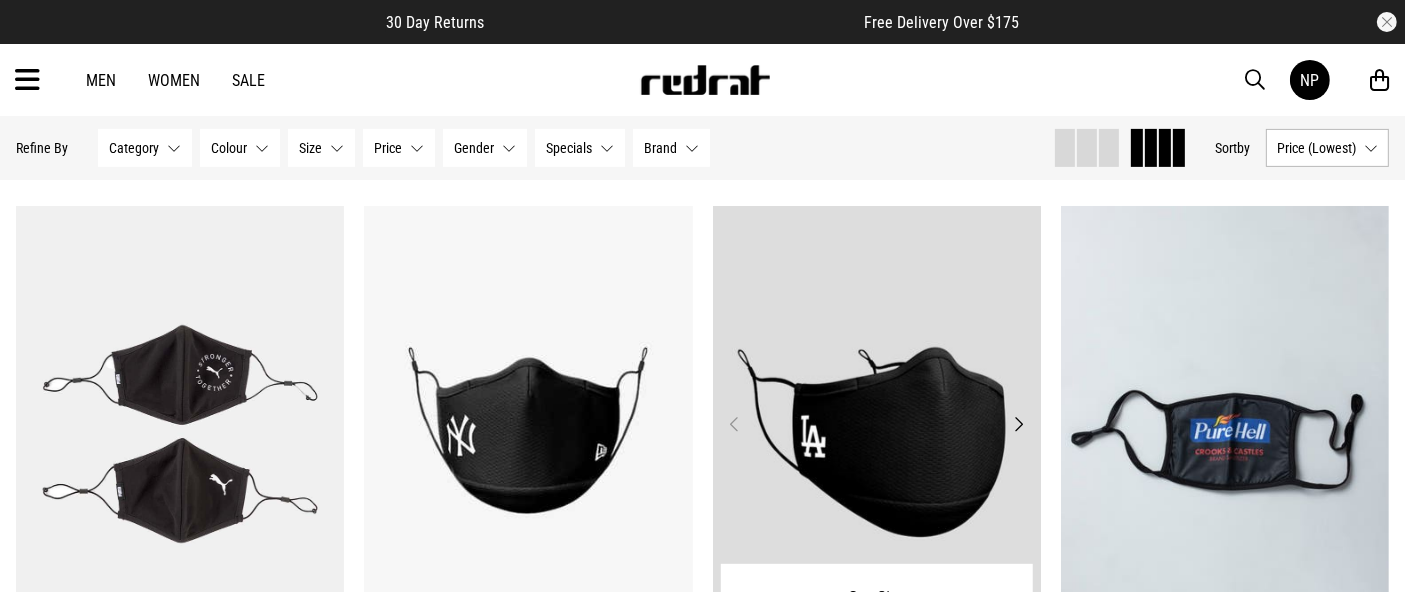 click at bounding box center (877, 436) 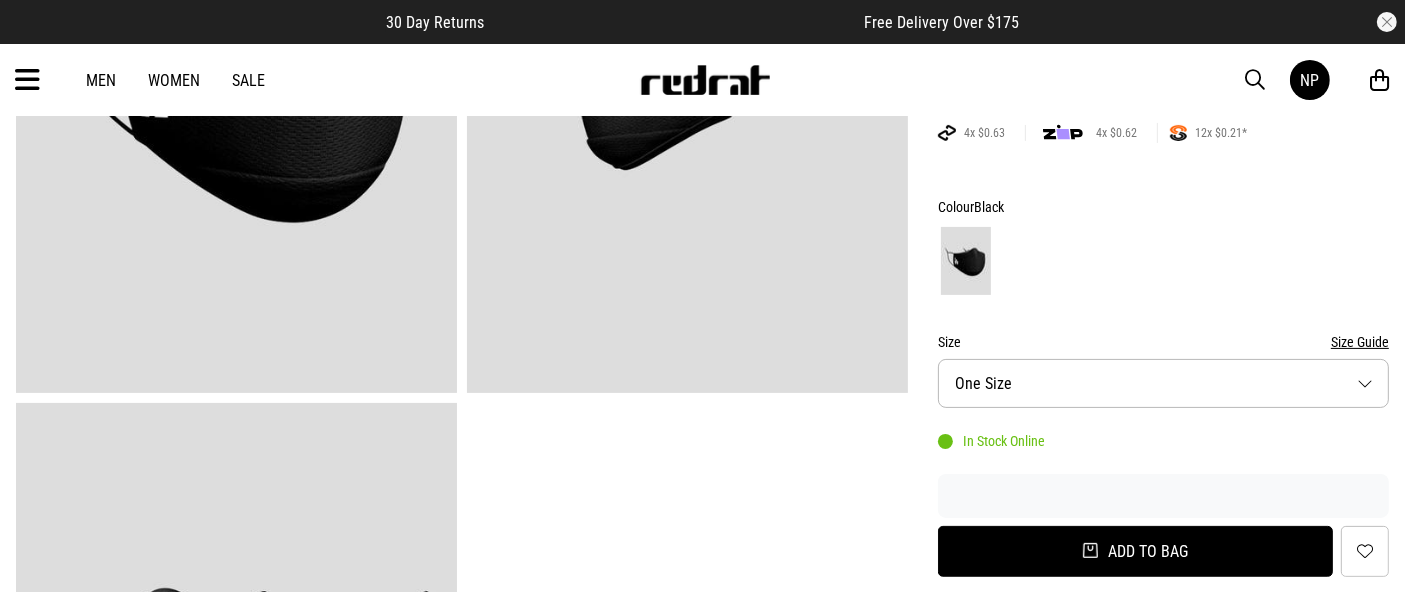 scroll, scrollTop: 400, scrollLeft: 0, axis: vertical 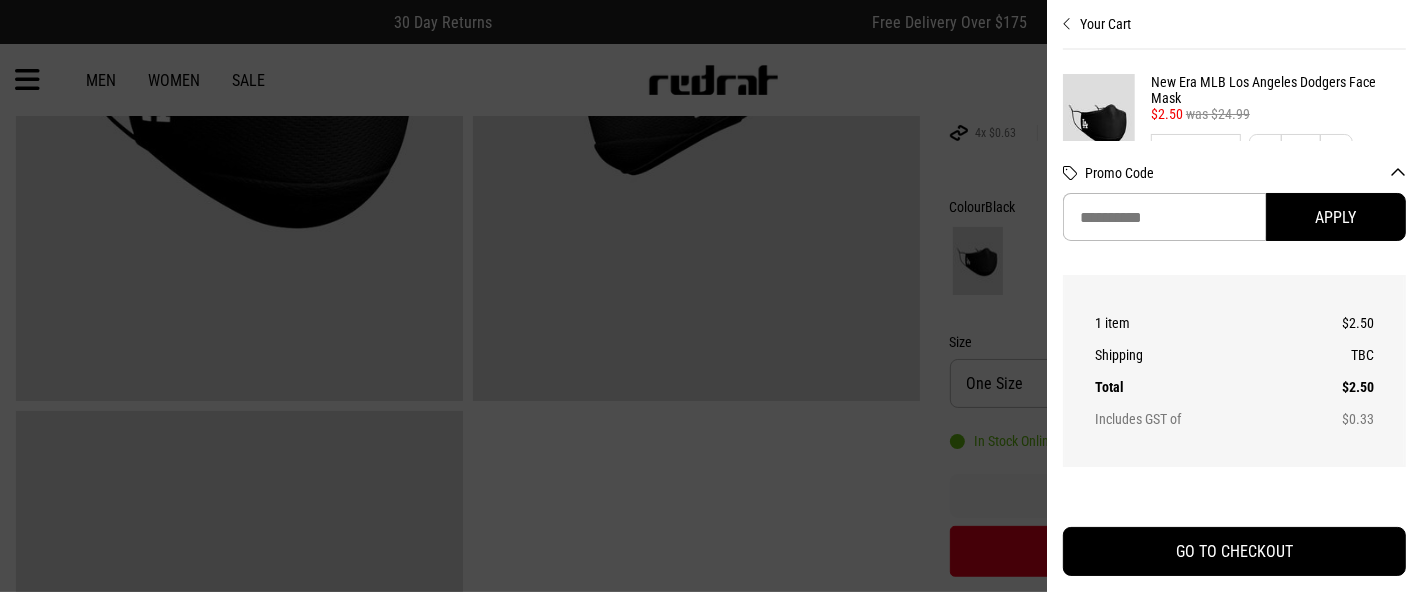 click at bounding box center (711, 296) 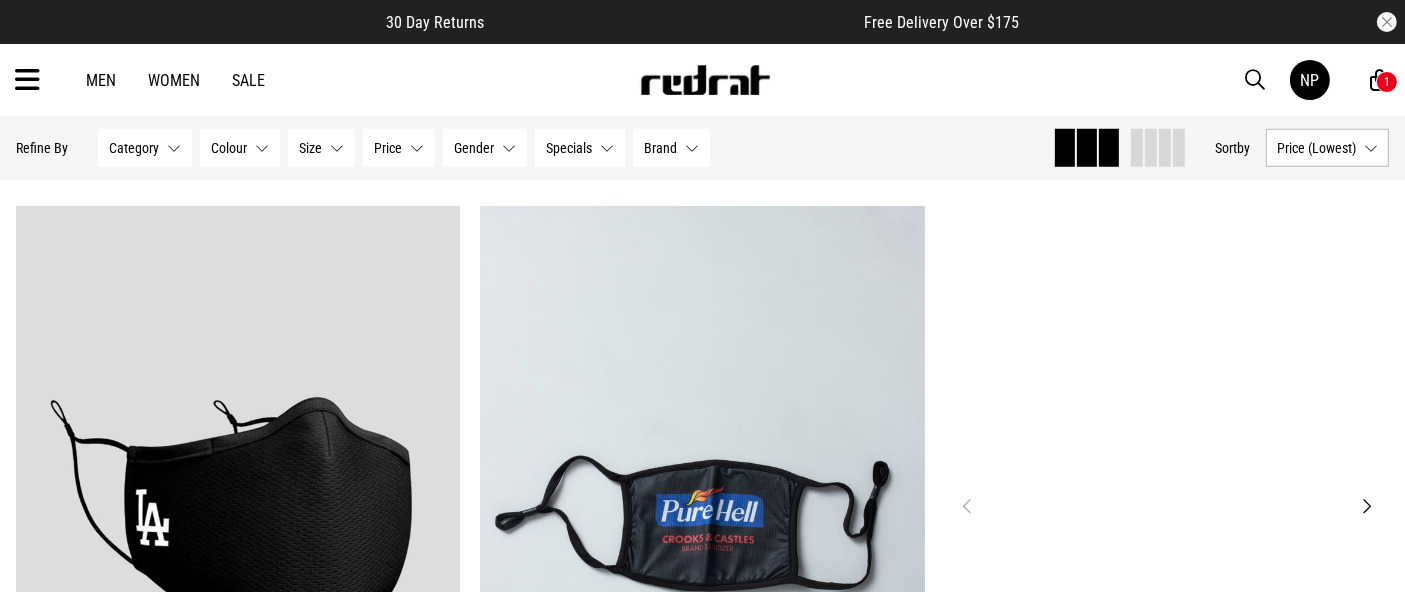 scroll, scrollTop: 1690, scrollLeft: 0, axis: vertical 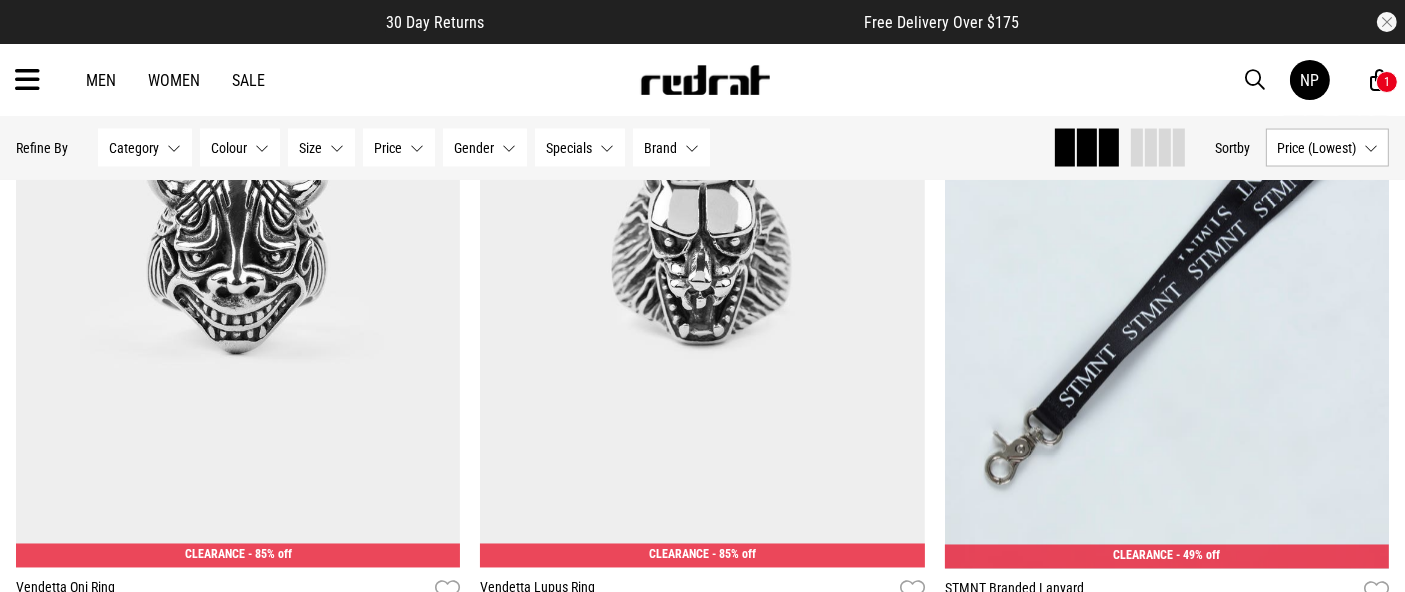 click at bounding box center [1165, 148] 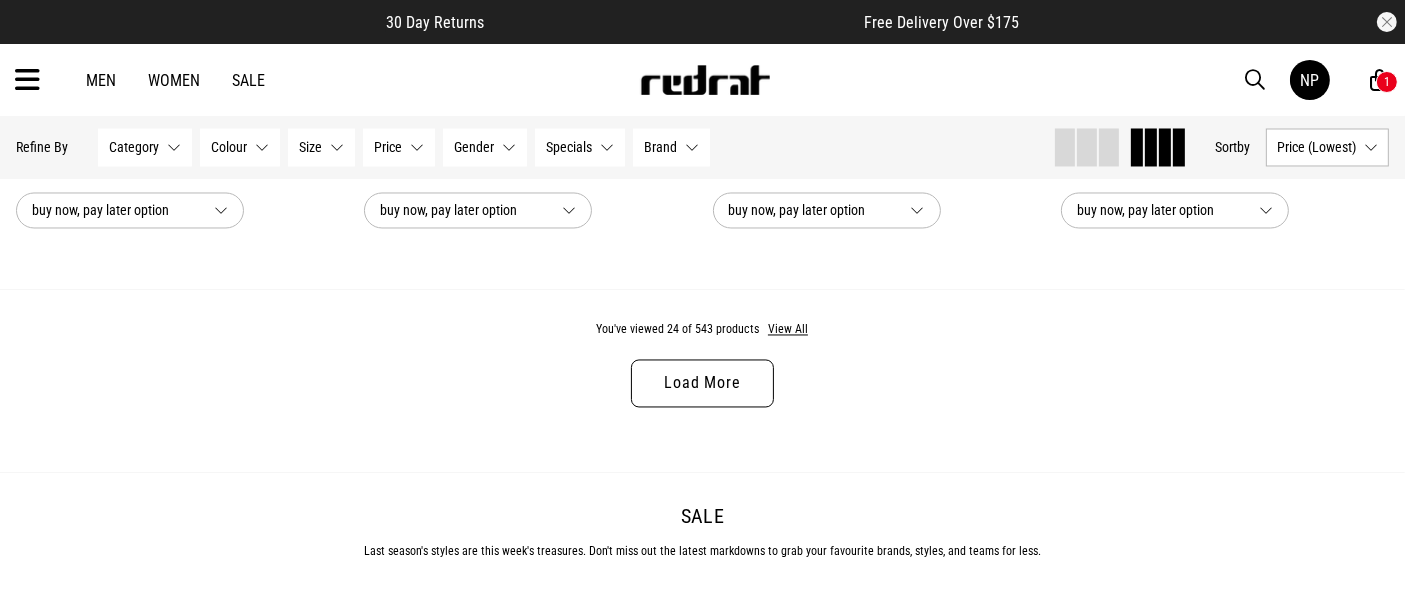 scroll, scrollTop: 3761, scrollLeft: 0, axis: vertical 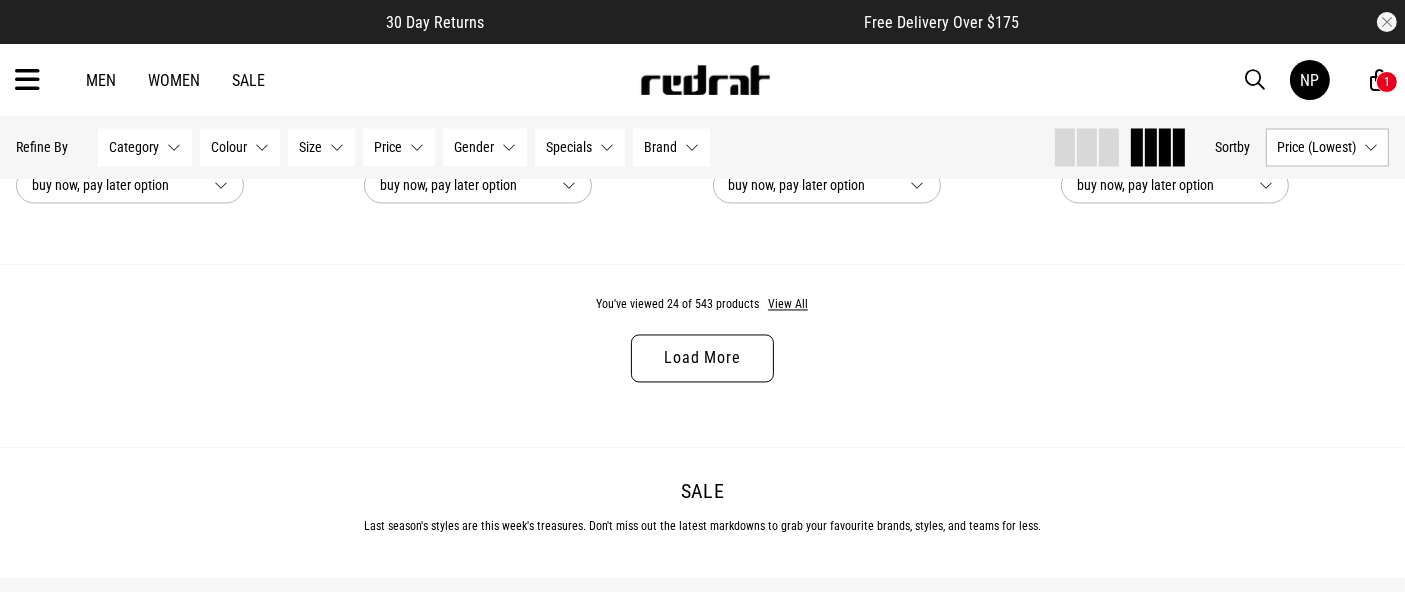 click on "Load More" at bounding box center (702, 359) 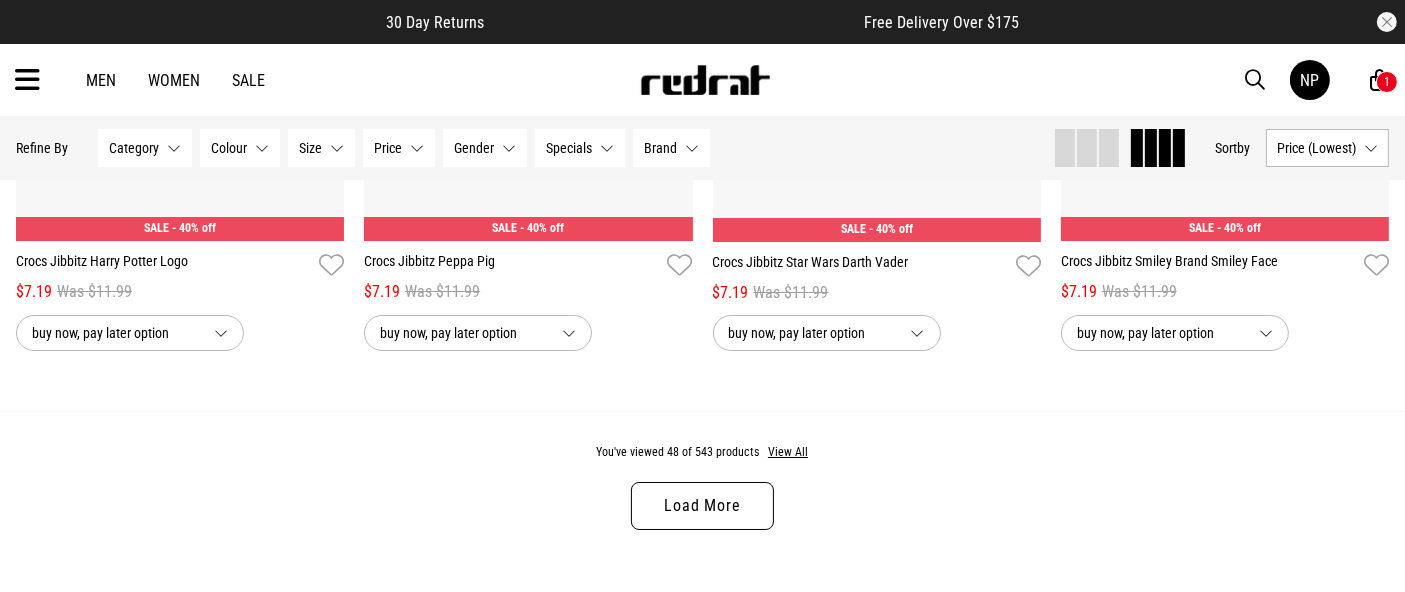 scroll, scrollTop: 7274, scrollLeft: 0, axis: vertical 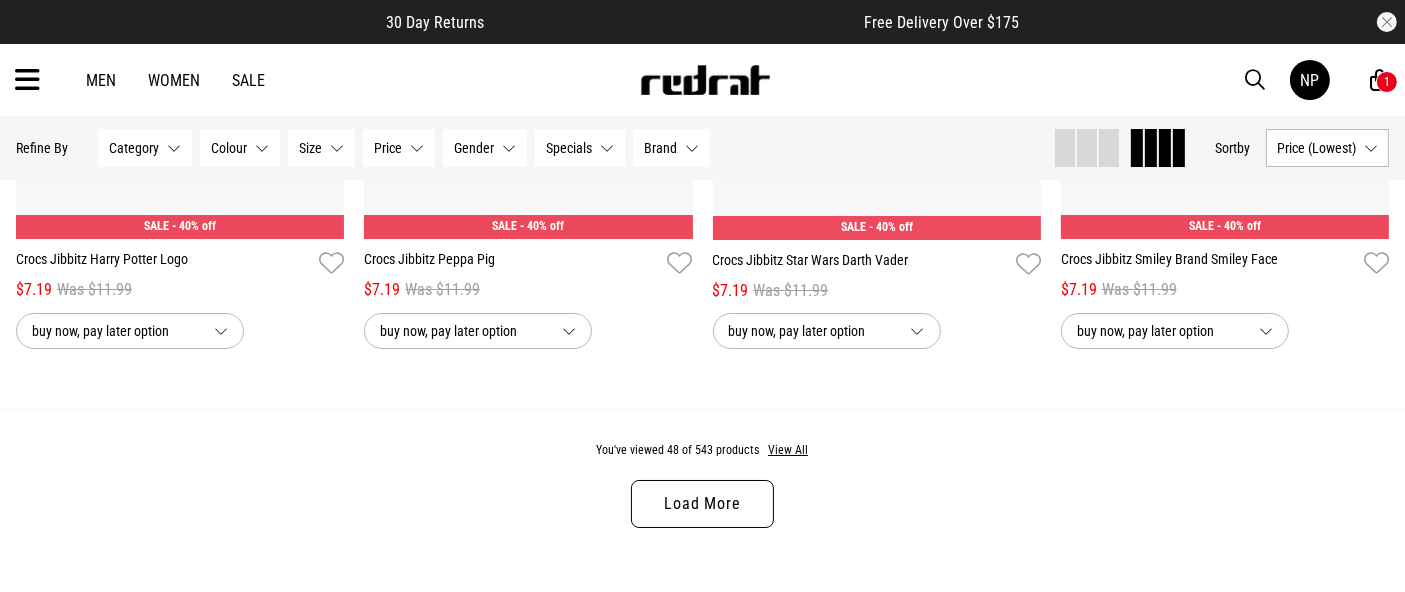 click on "Load More" at bounding box center (702, 504) 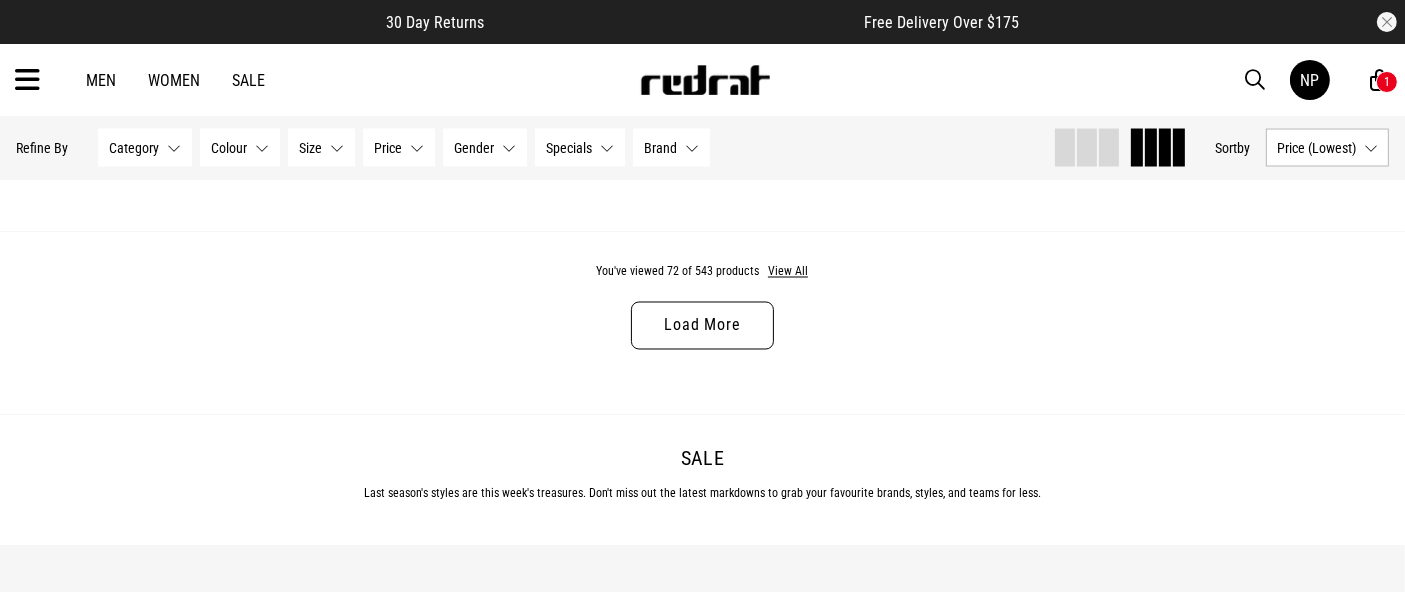 scroll, scrollTop: 11110, scrollLeft: 0, axis: vertical 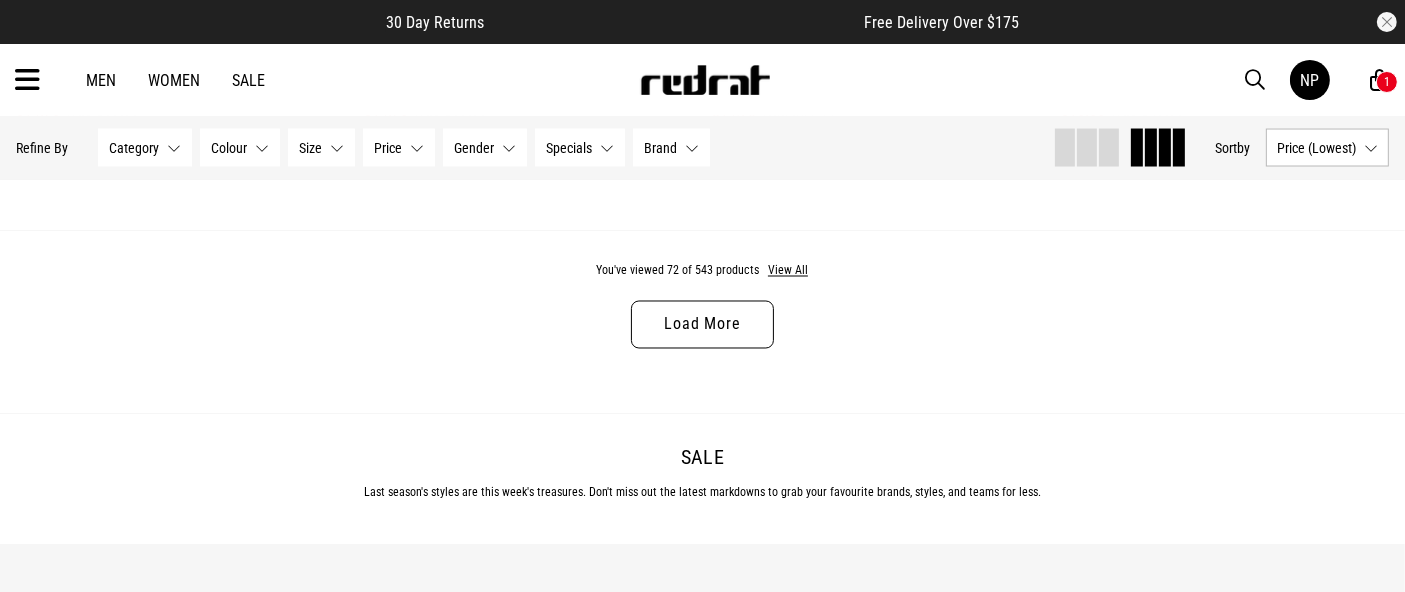 click on "Load More" at bounding box center [702, 325] 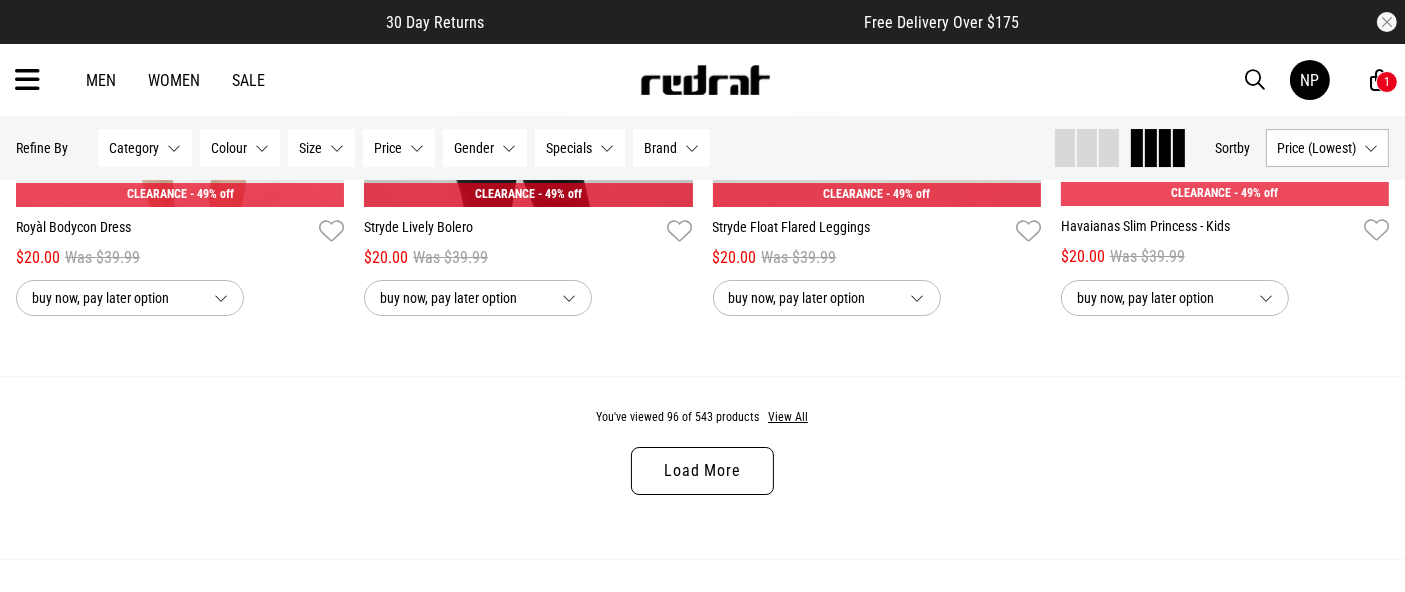 scroll, scrollTop: 14623, scrollLeft: 0, axis: vertical 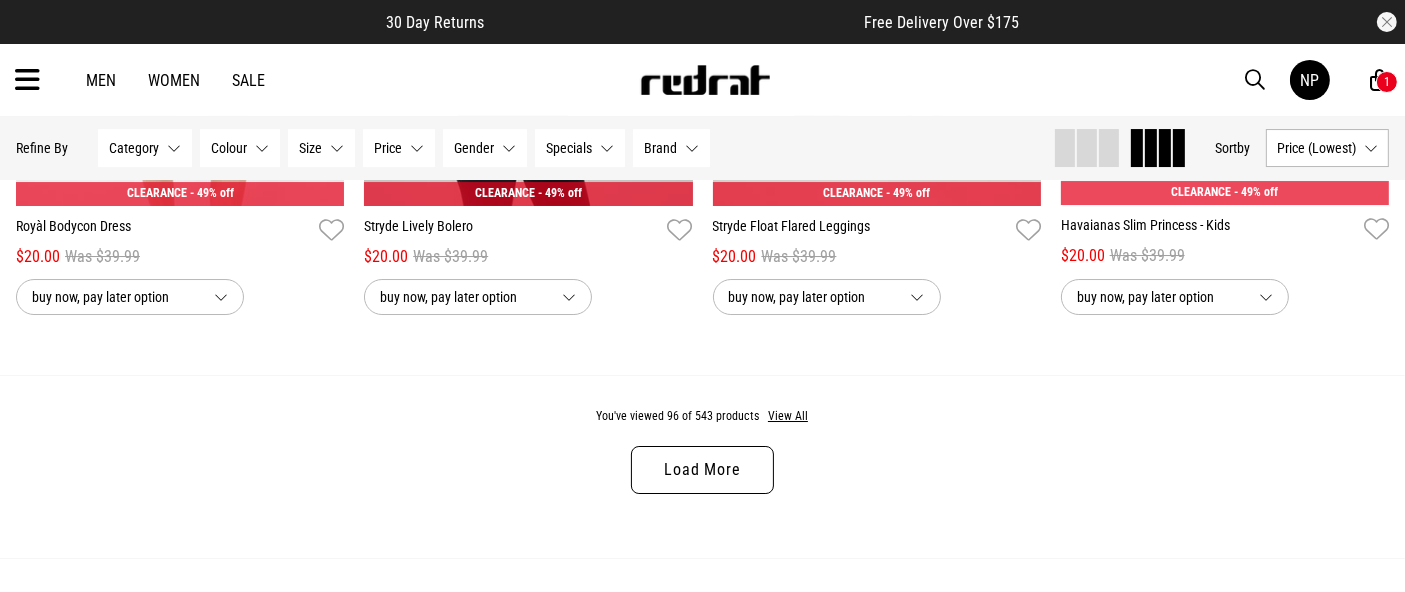 click on "Load More" at bounding box center (702, 470) 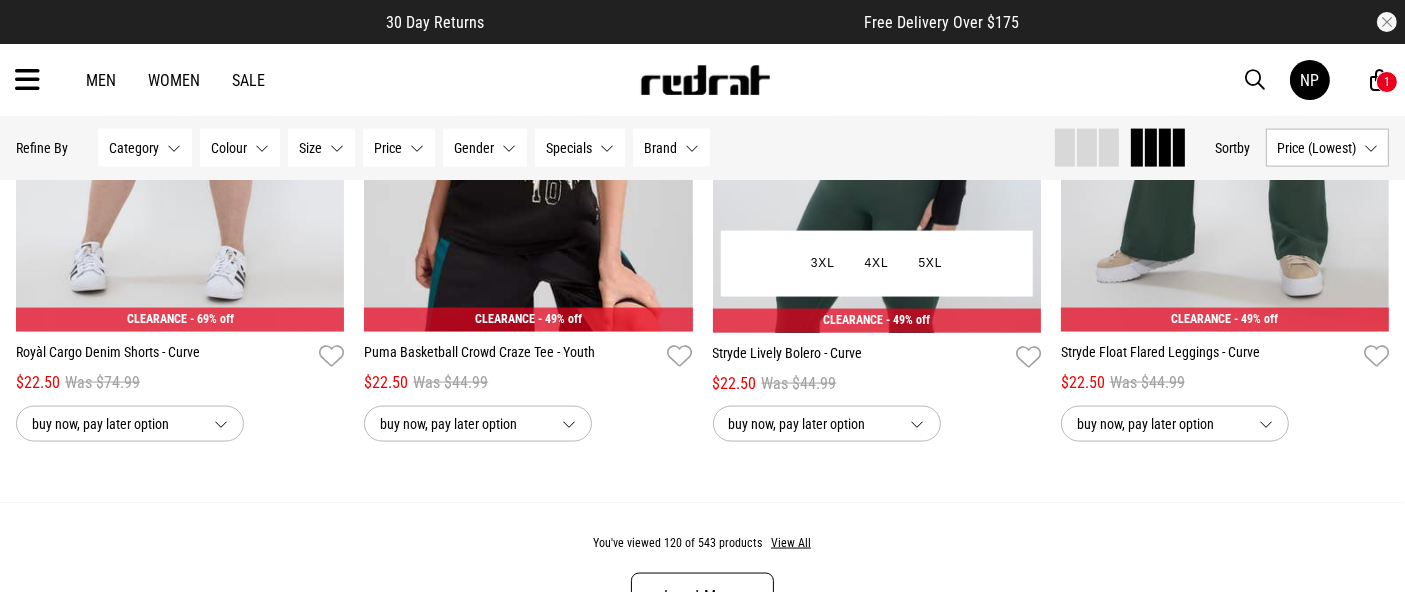 scroll, scrollTop: 18440, scrollLeft: 0, axis: vertical 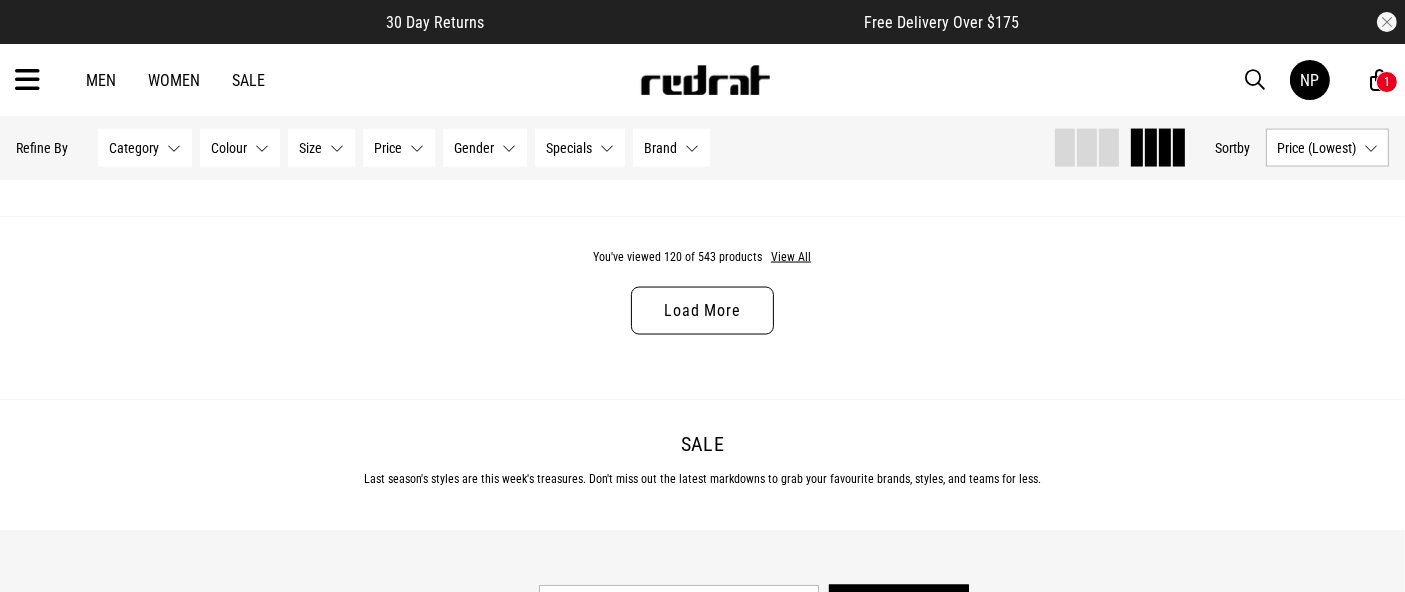 click on "Load More" at bounding box center [702, 311] 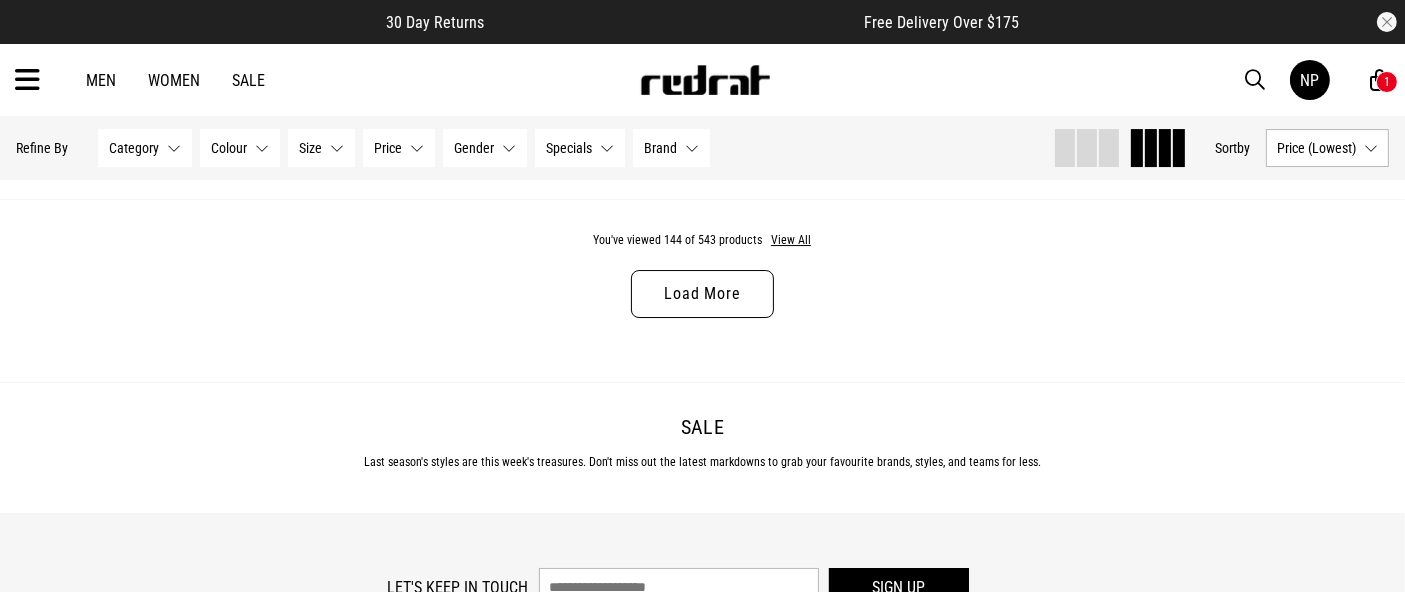 scroll, scrollTop: 22119, scrollLeft: 0, axis: vertical 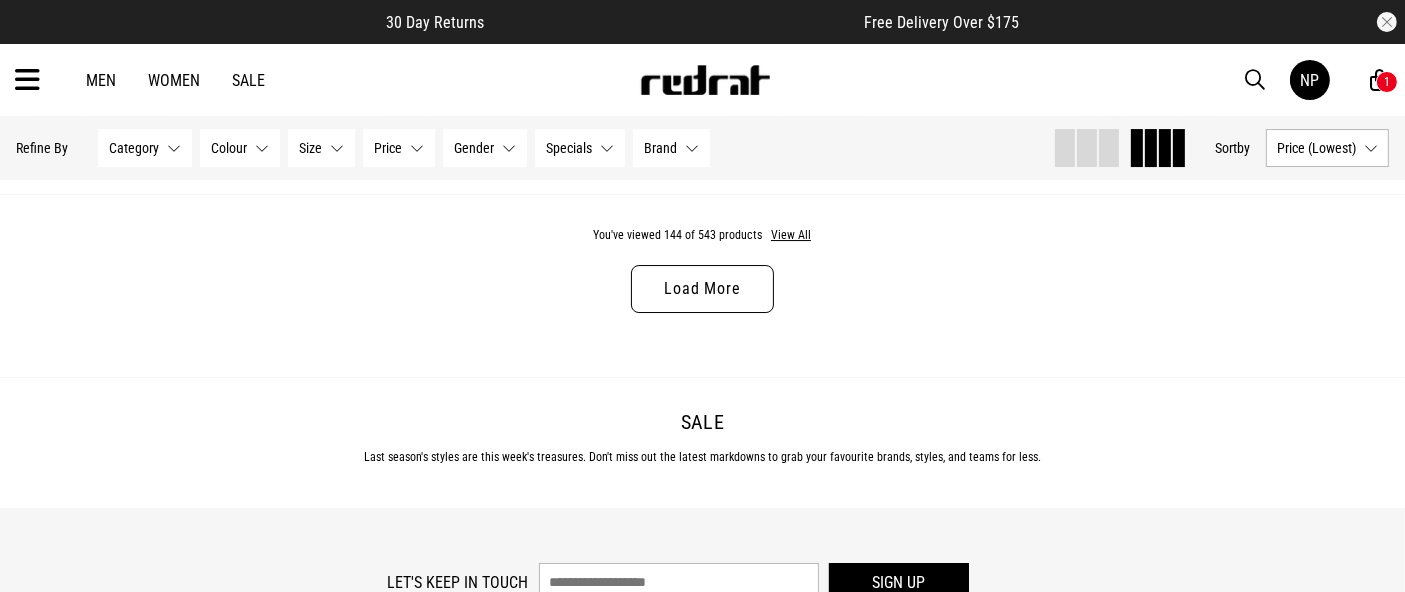 click on "Load More" at bounding box center (702, 289) 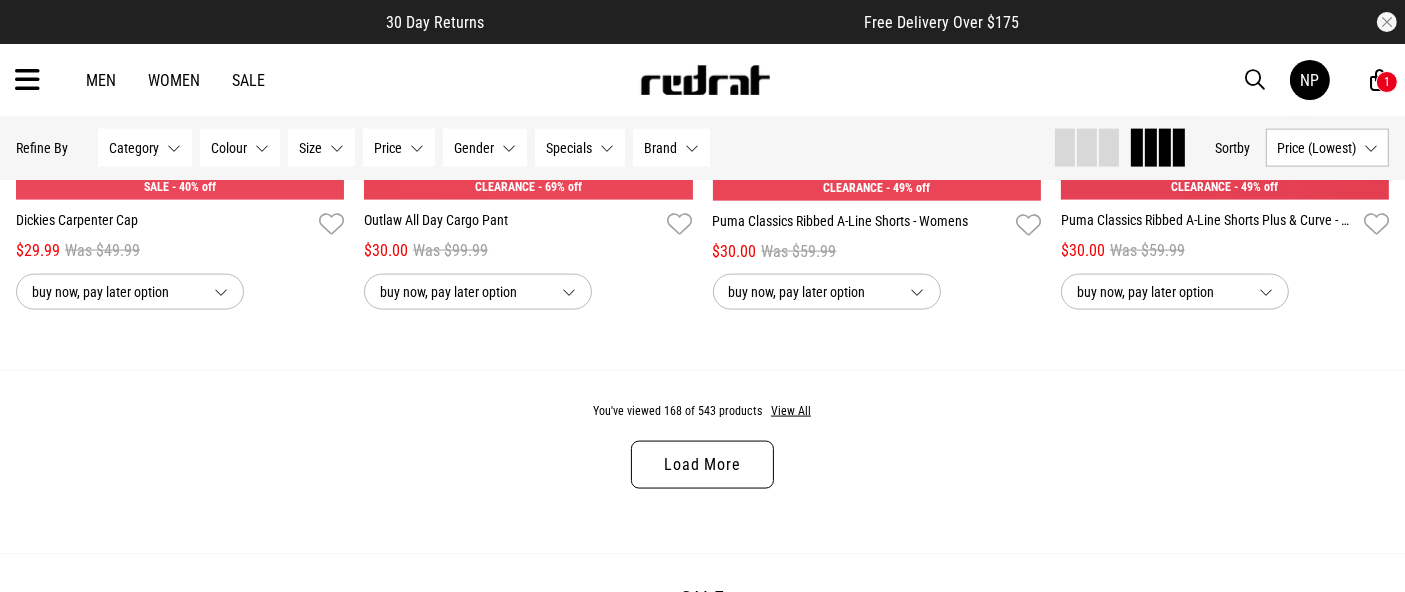 scroll, scrollTop: 25605, scrollLeft: 0, axis: vertical 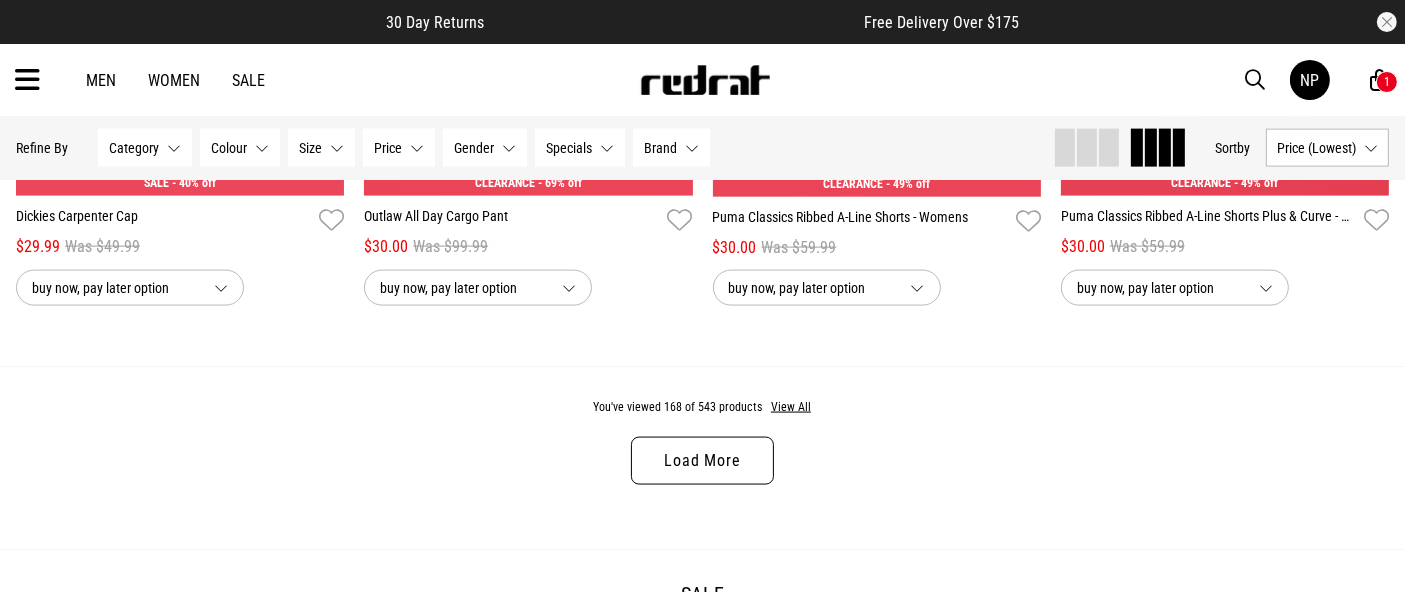 click on "Load More" at bounding box center (702, 461) 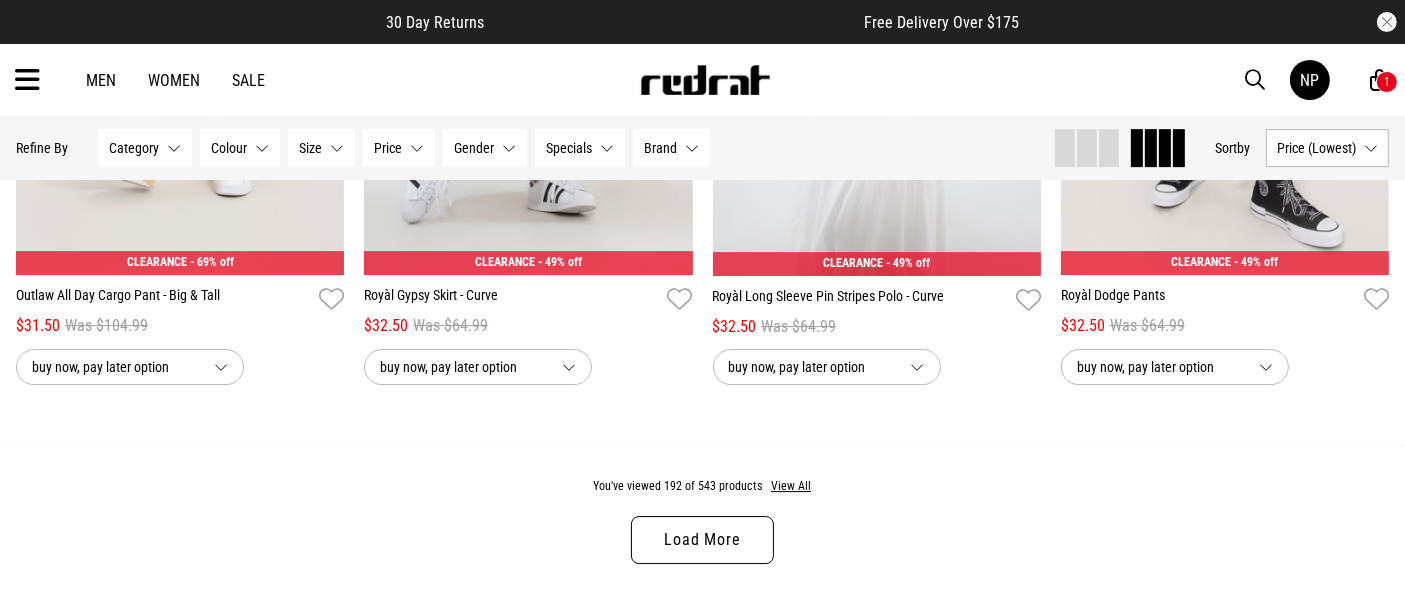 scroll, scrollTop: 29180, scrollLeft: 0, axis: vertical 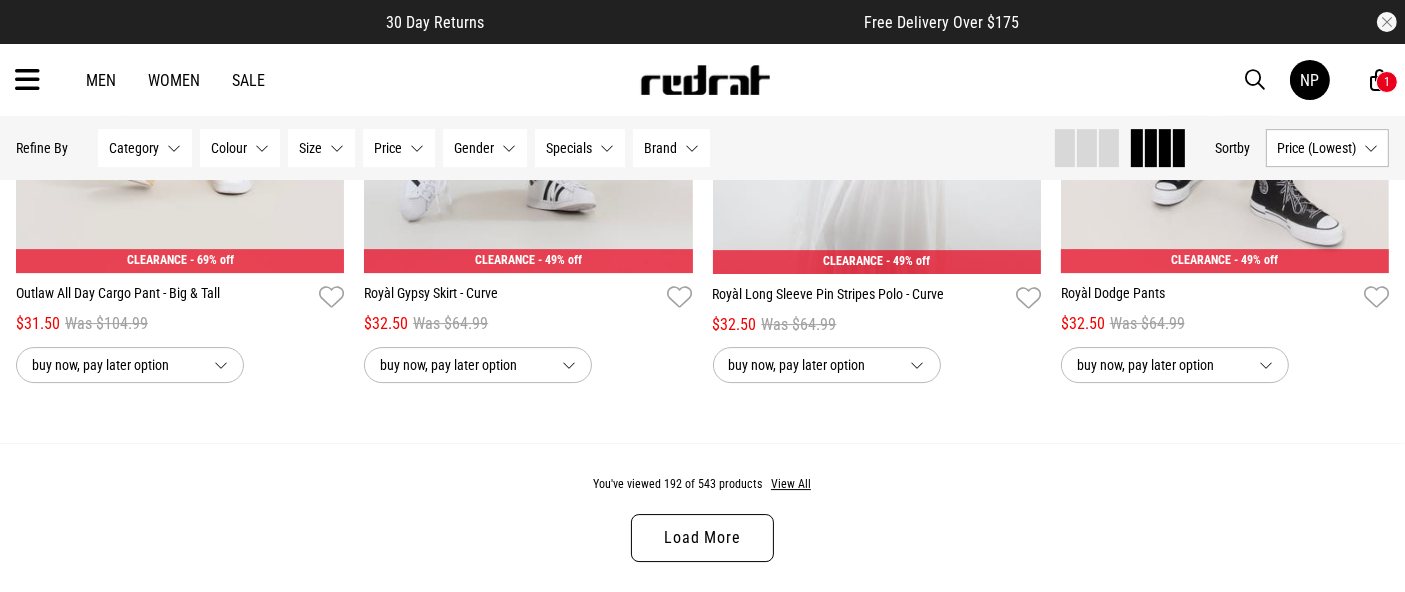 click on "Load More" at bounding box center (702, 538) 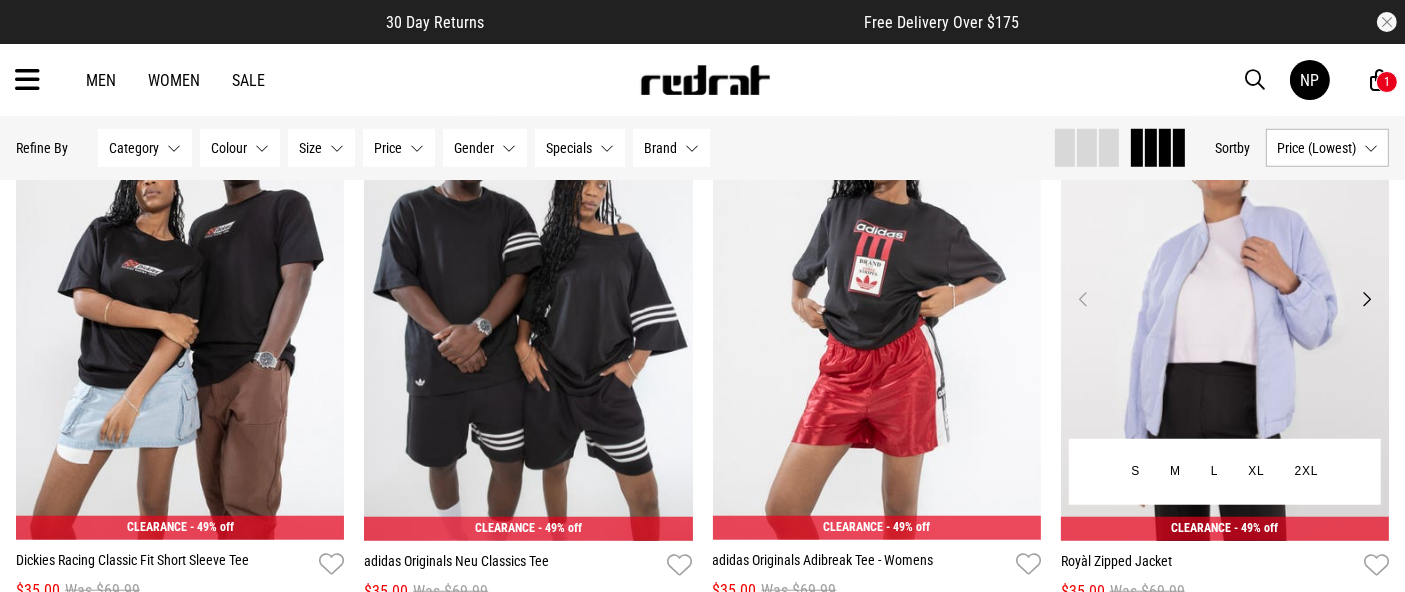 scroll, scrollTop: 31957, scrollLeft: 0, axis: vertical 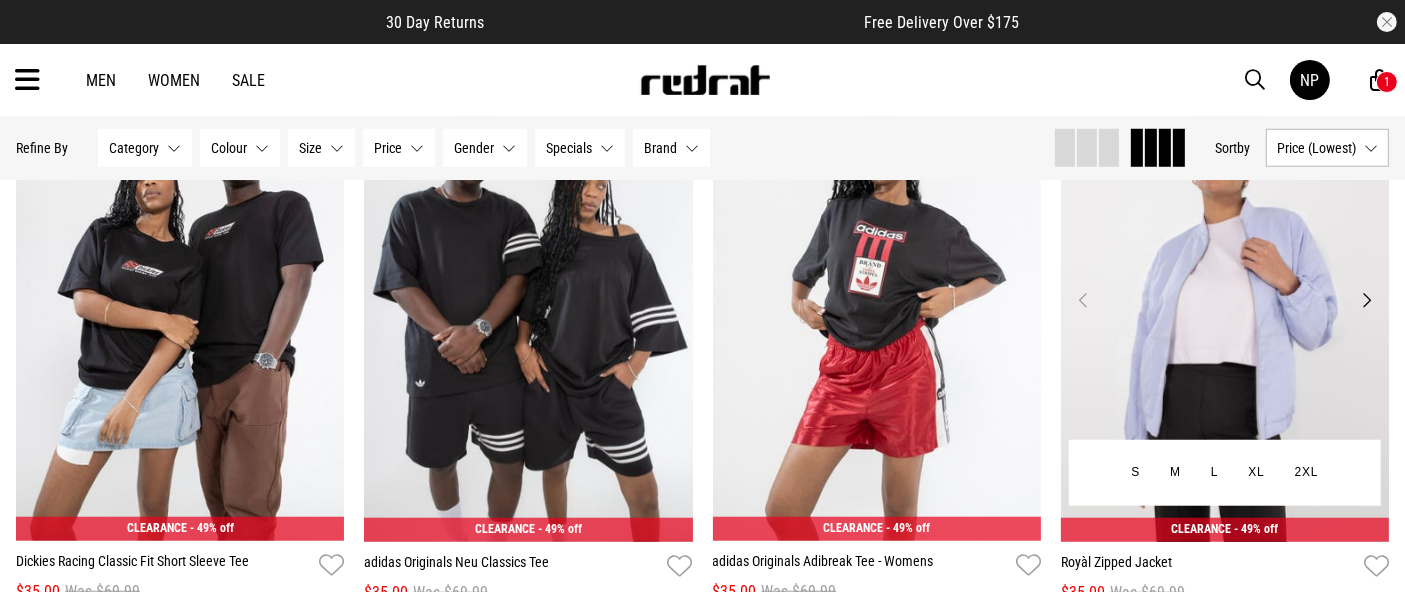 click at bounding box center (1225, 311) 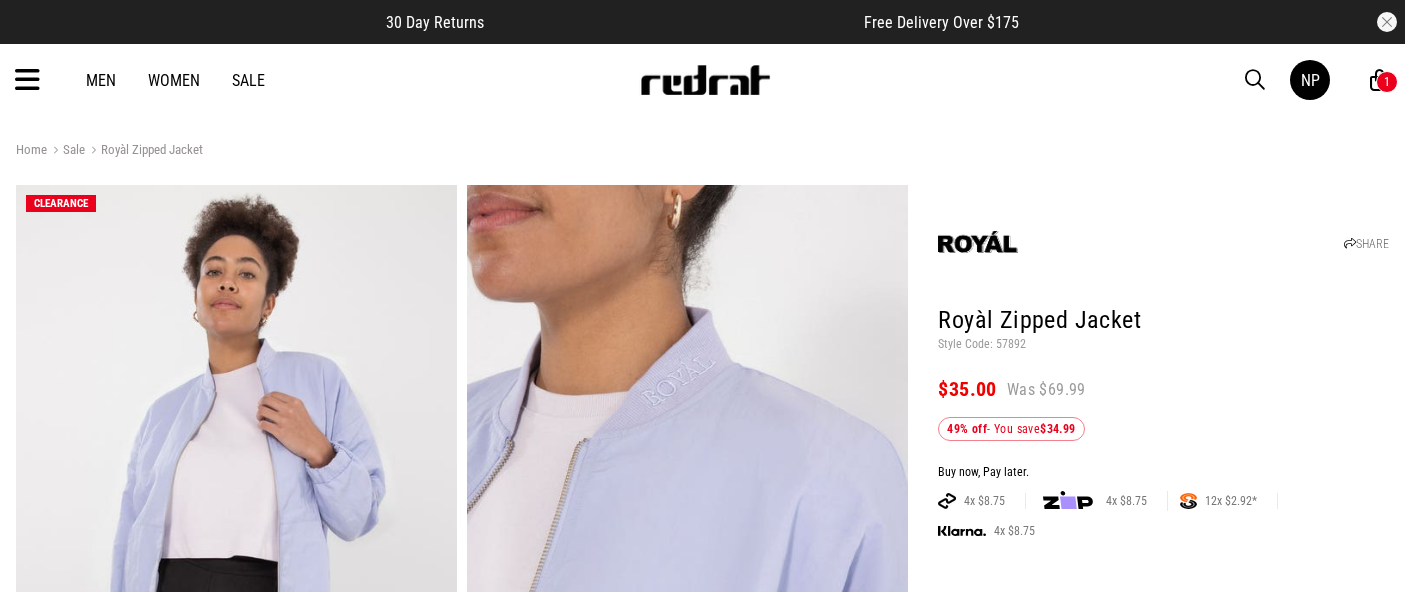 scroll, scrollTop: 0, scrollLeft: 0, axis: both 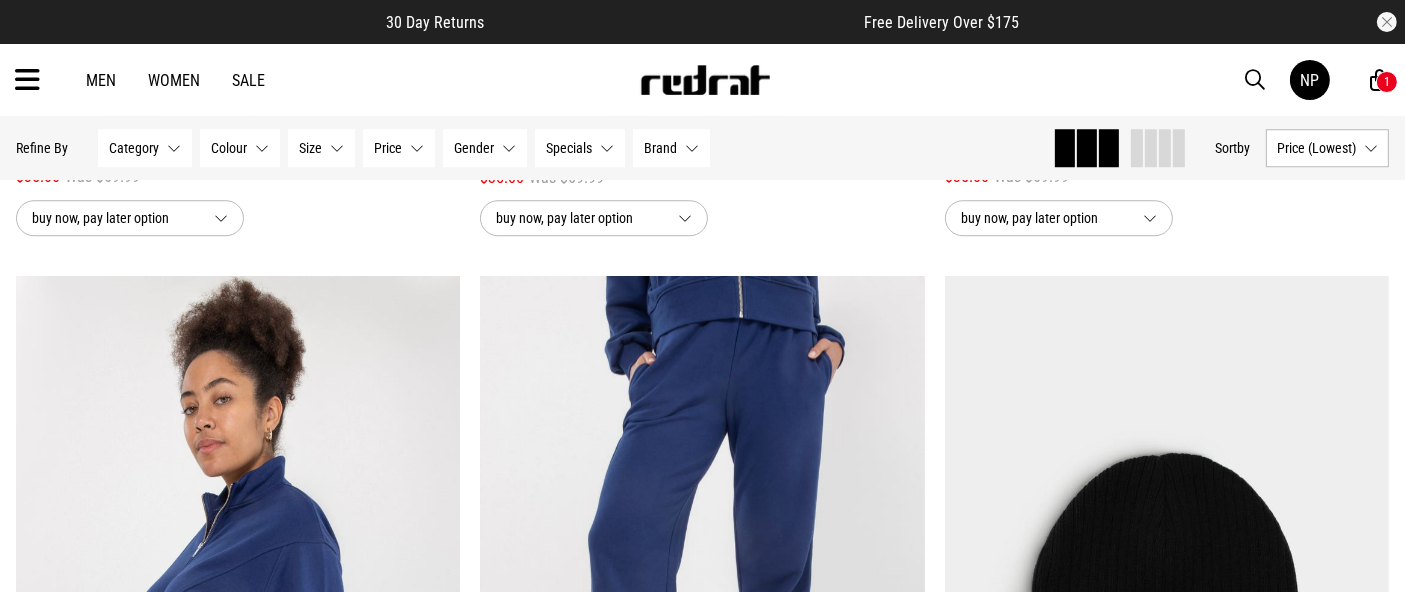 click at bounding box center (1151, 148) 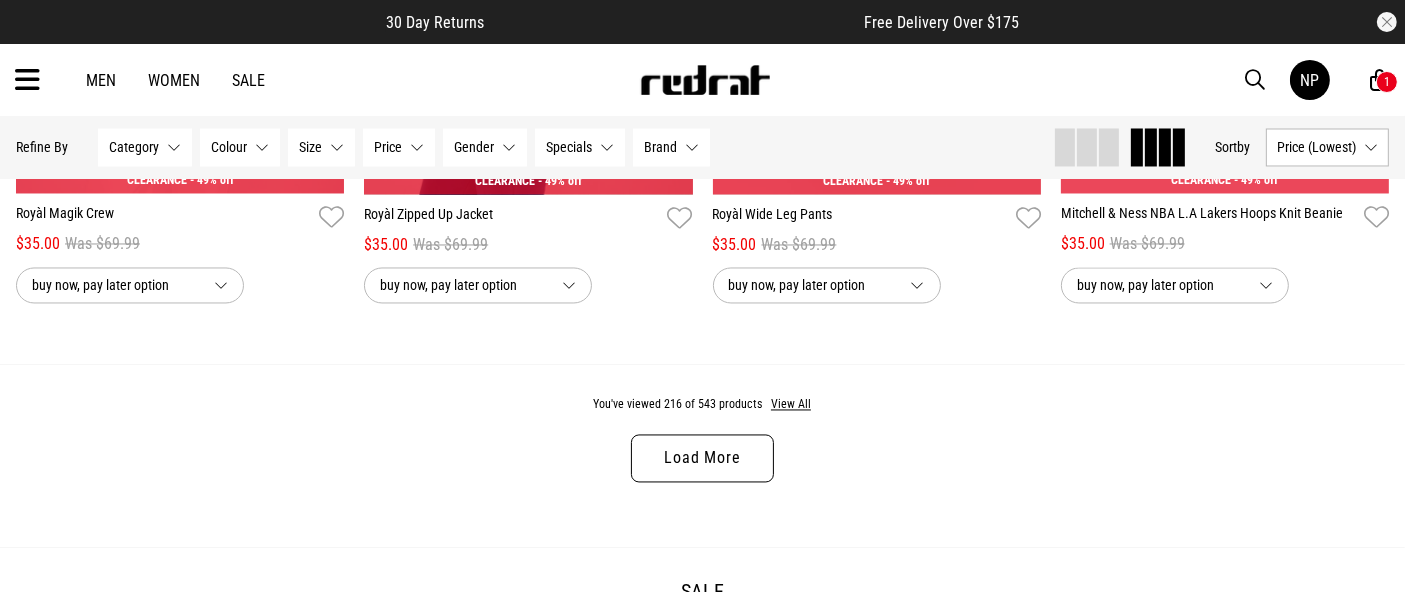 scroll, scrollTop: 3776, scrollLeft: 0, axis: vertical 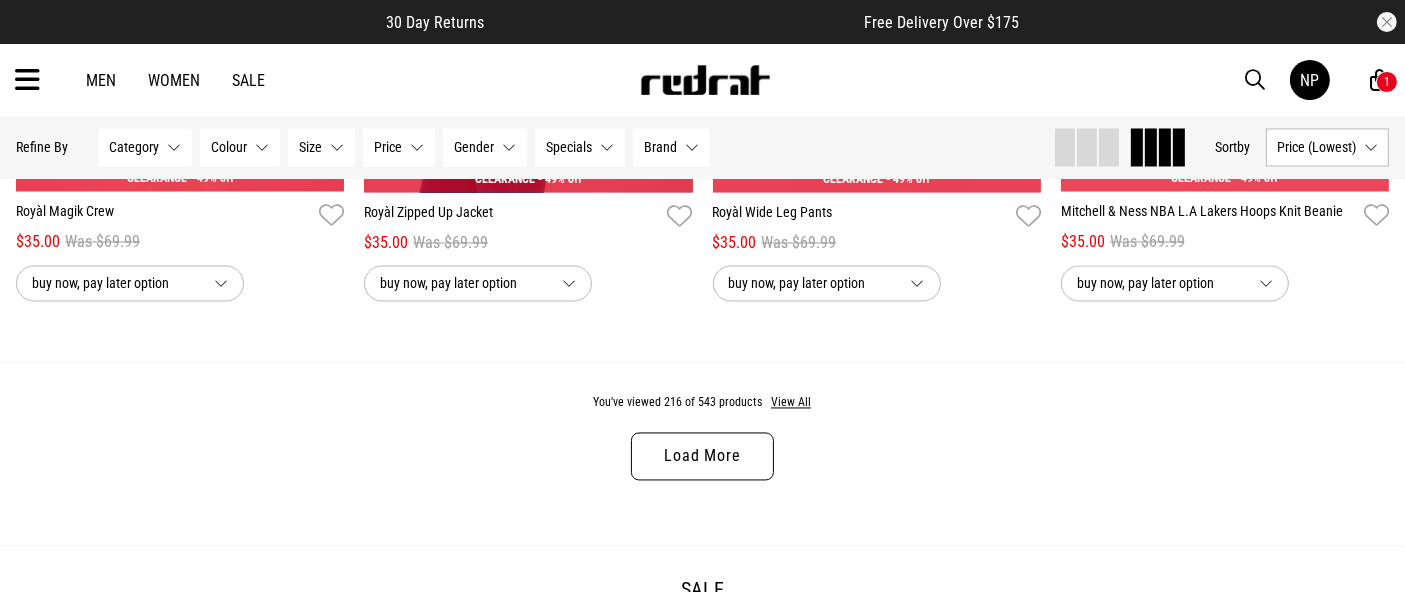 click on "Load More" at bounding box center [702, 457] 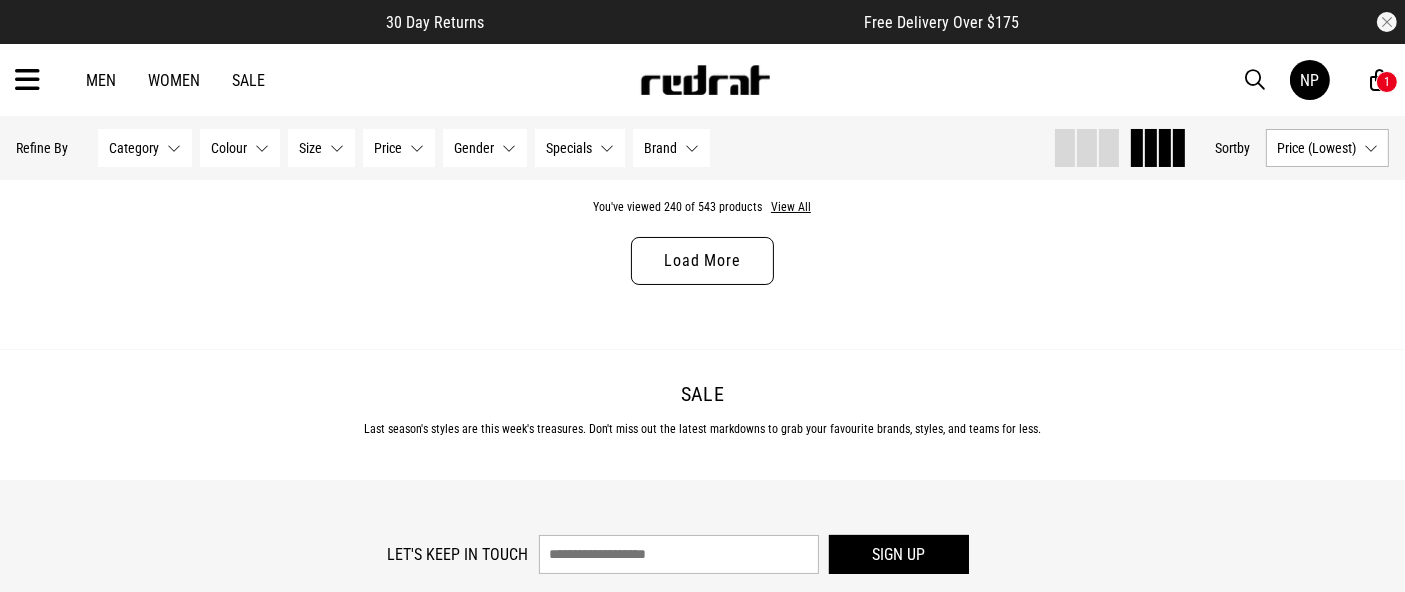 scroll, scrollTop: 7631, scrollLeft: 0, axis: vertical 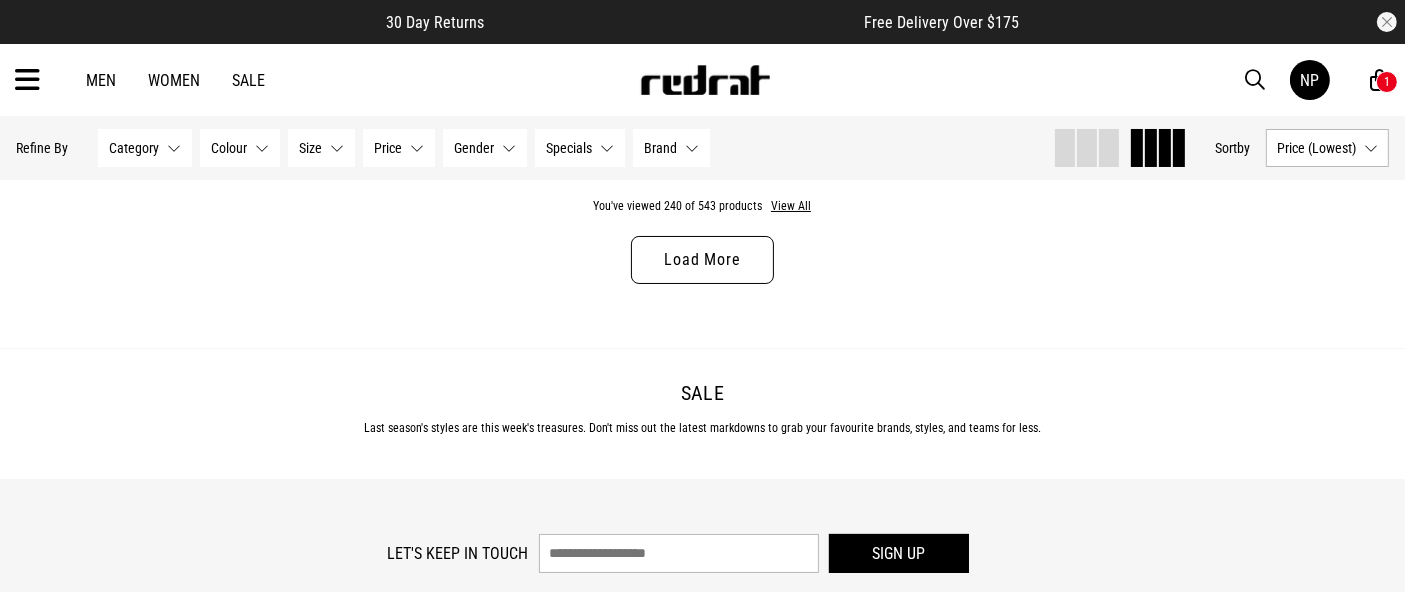 click on "Load More" at bounding box center [702, 260] 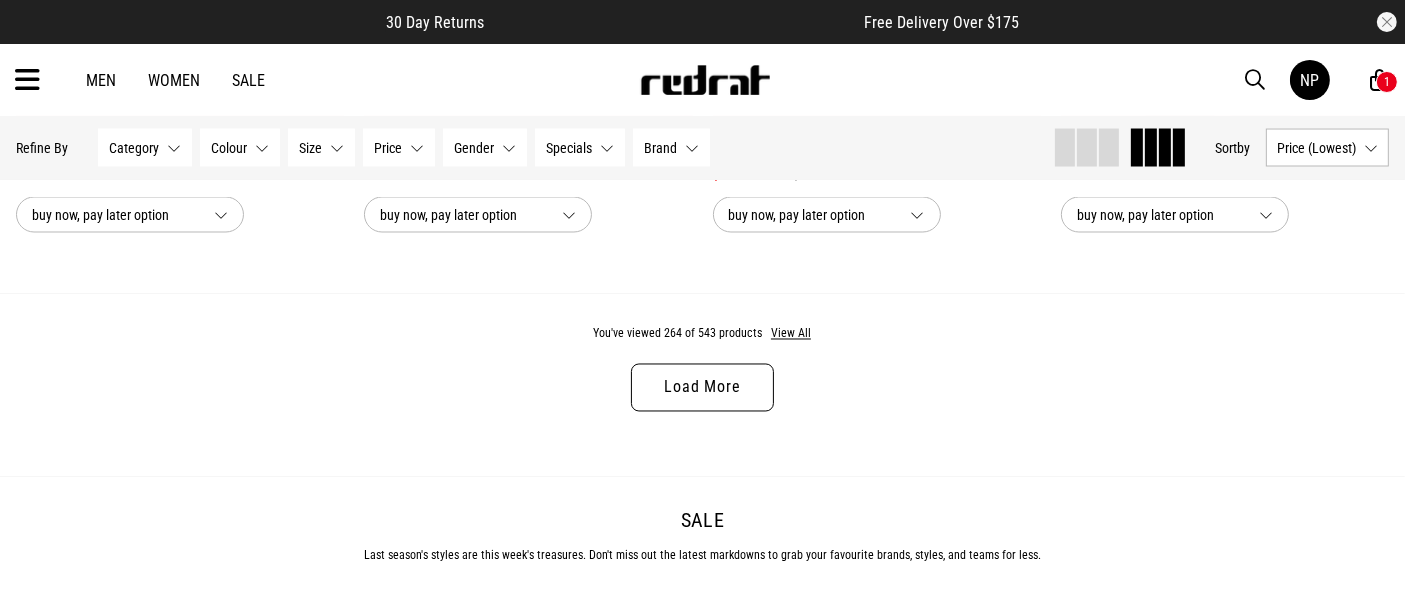 scroll, scrollTop: 11162, scrollLeft: 0, axis: vertical 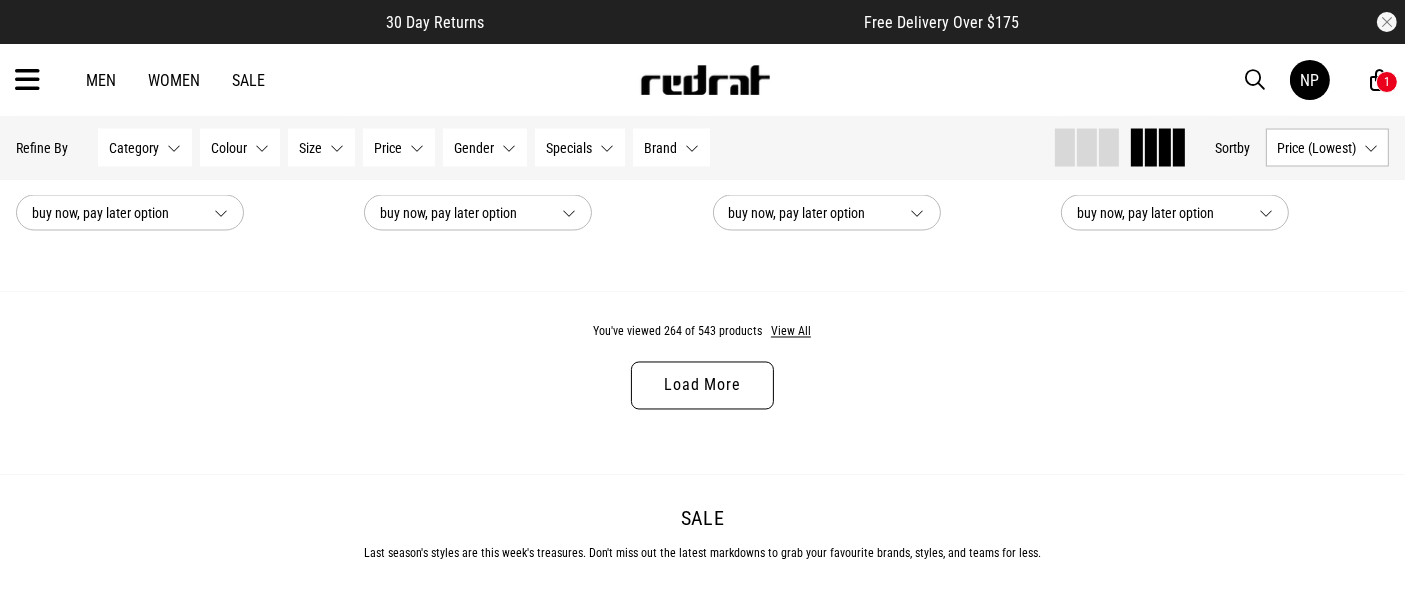 click on "Load More" at bounding box center (702, 386) 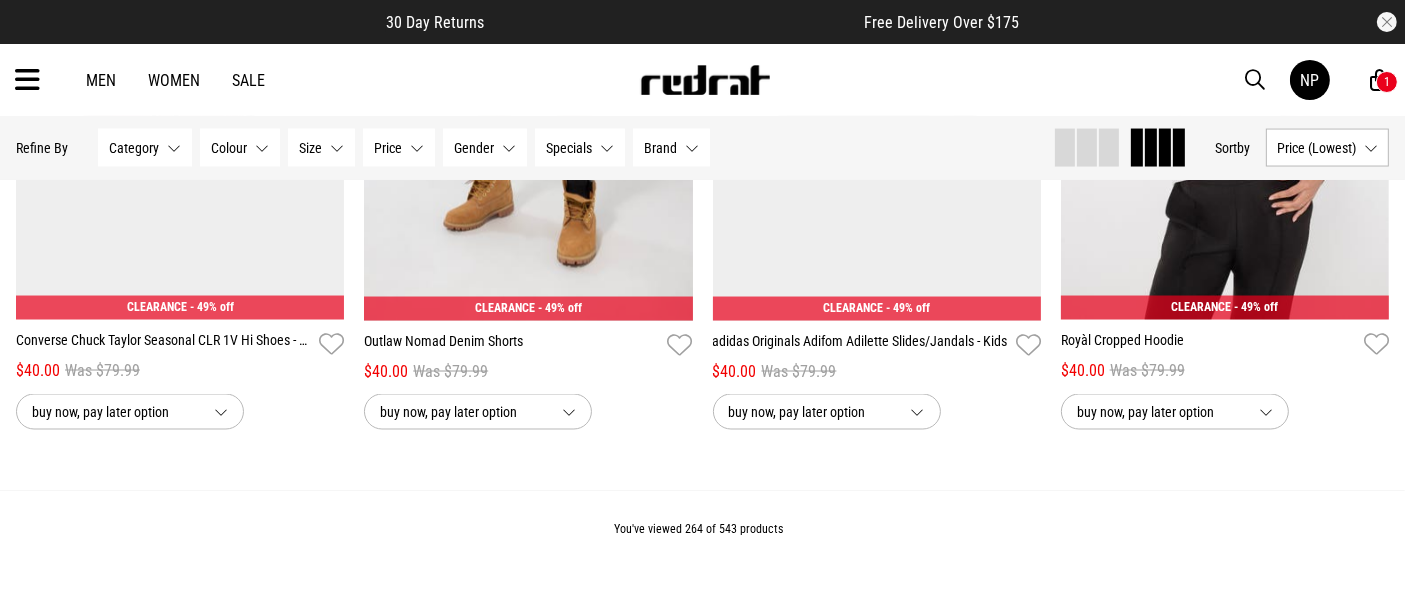 scroll, scrollTop: 11140, scrollLeft: 0, axis: vertical 